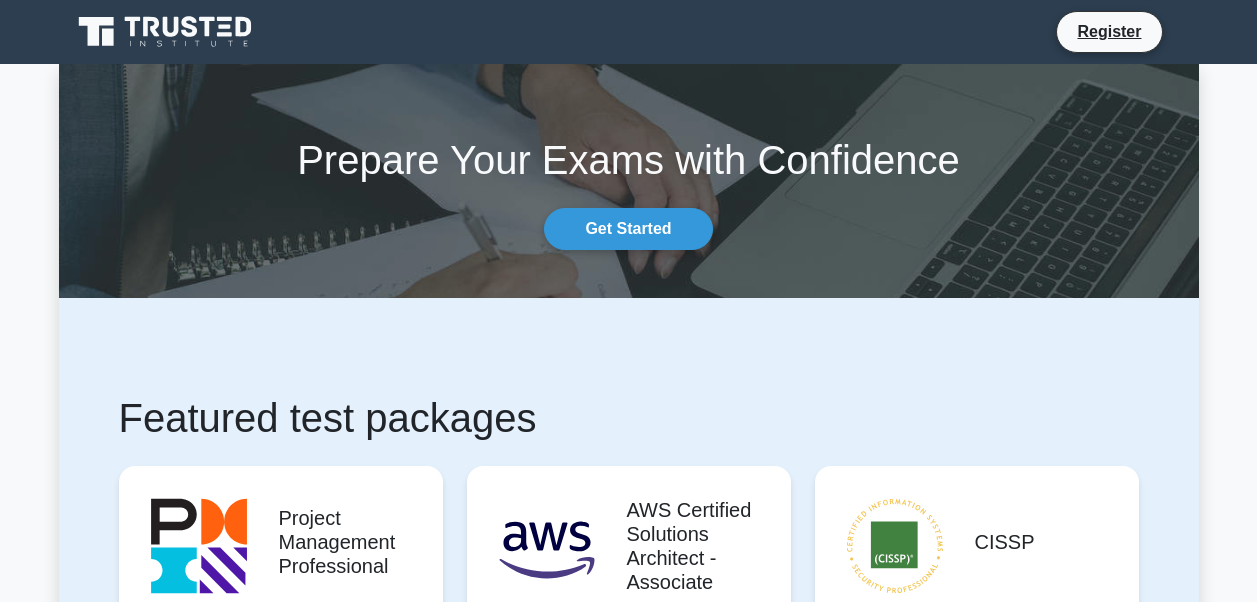 scroll, scrollTop: 0, scrollLeft: 0, axis: both 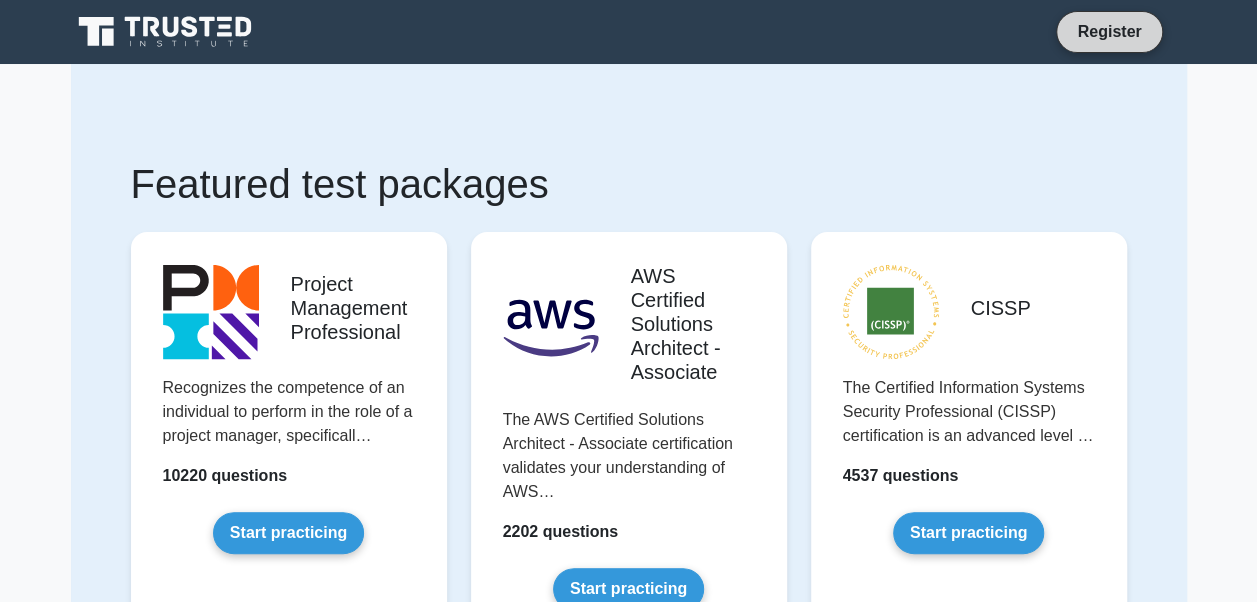 click on "Register" at bounding box center [1109, 31] 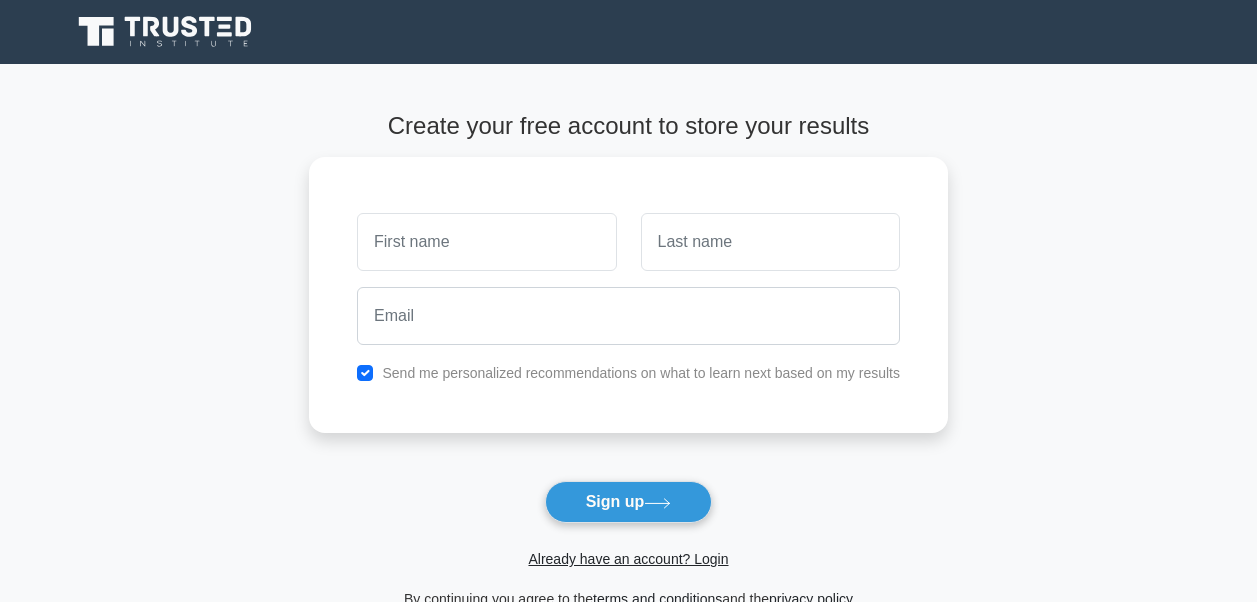 scroll, scrollTop: 0, scrollLeft: 0, axis: both 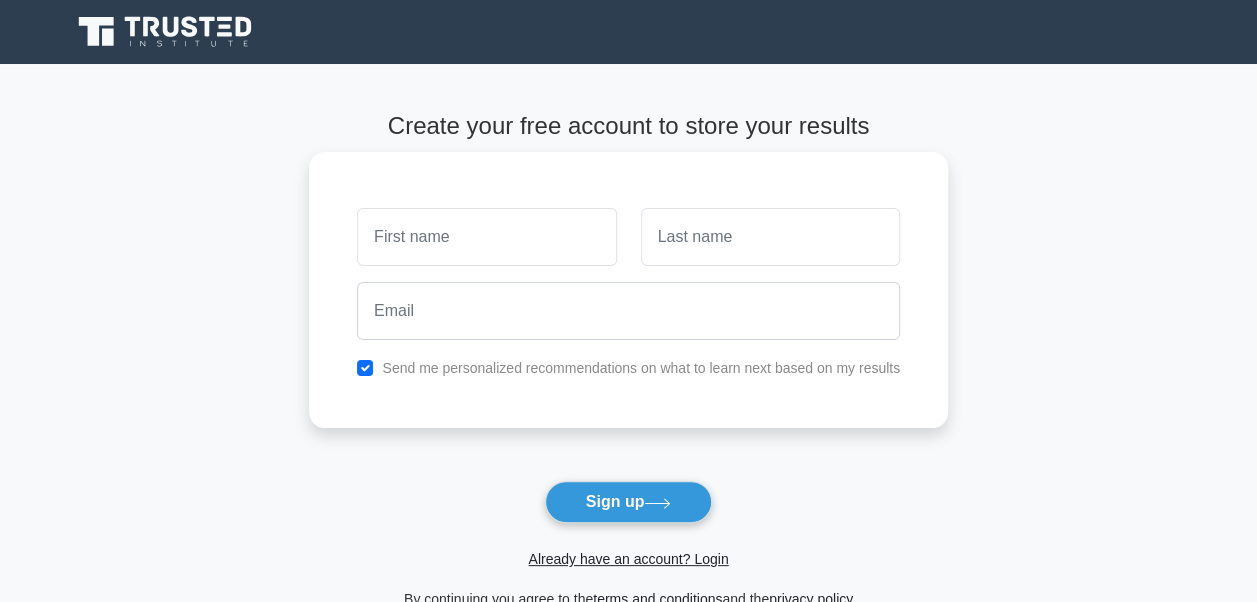 click at bounding box center (486, 237) 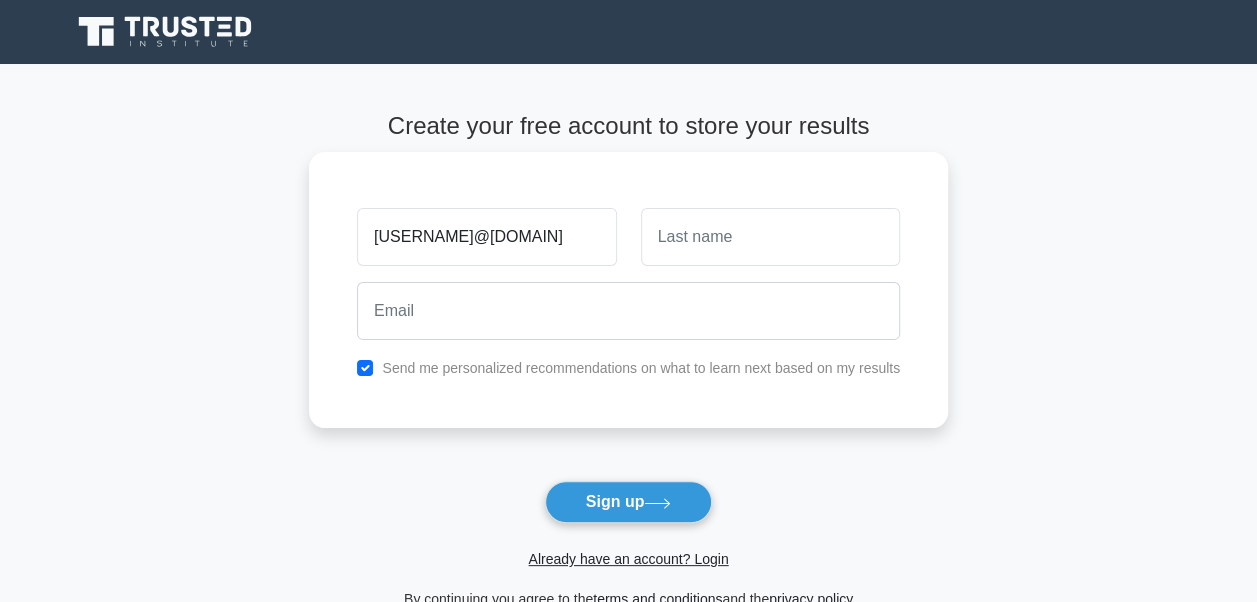 type on "dorice.masanja@nmbbank.co.tz" 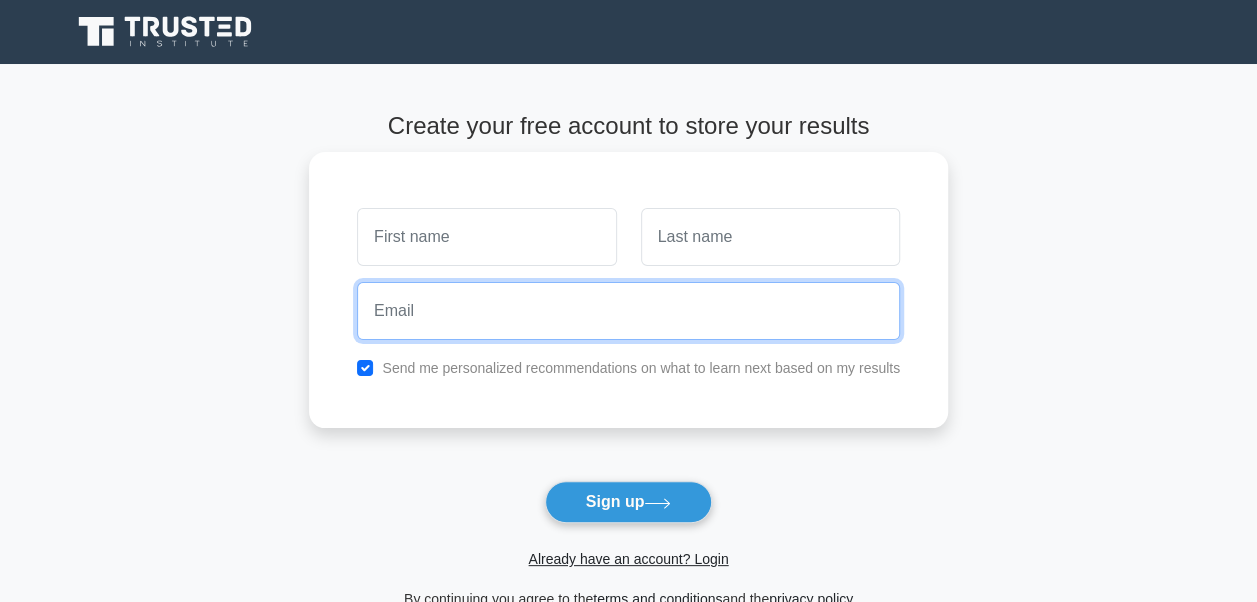 click at bounding box center [628, 311] 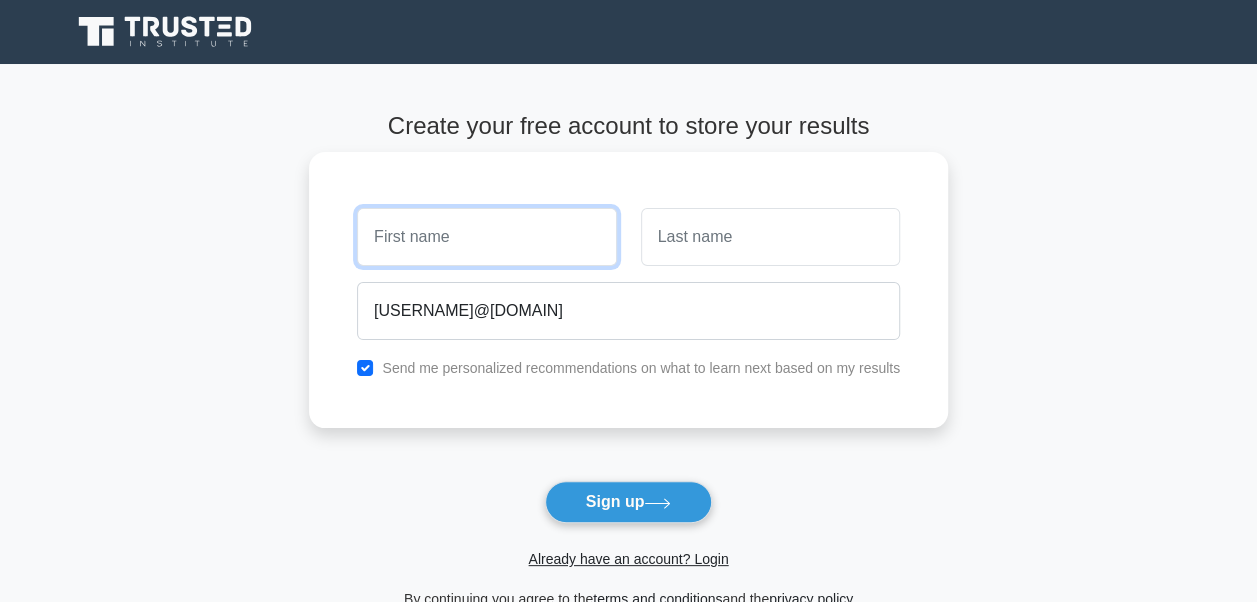 click at bounding box center (486, 237) 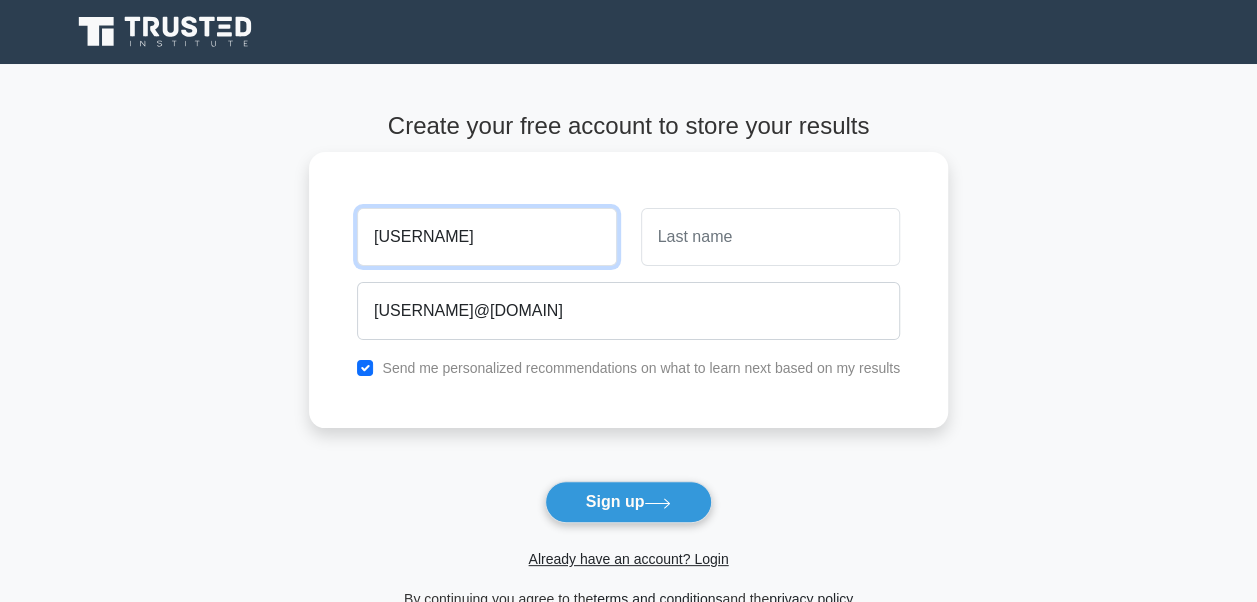 type on "[FIRST]" 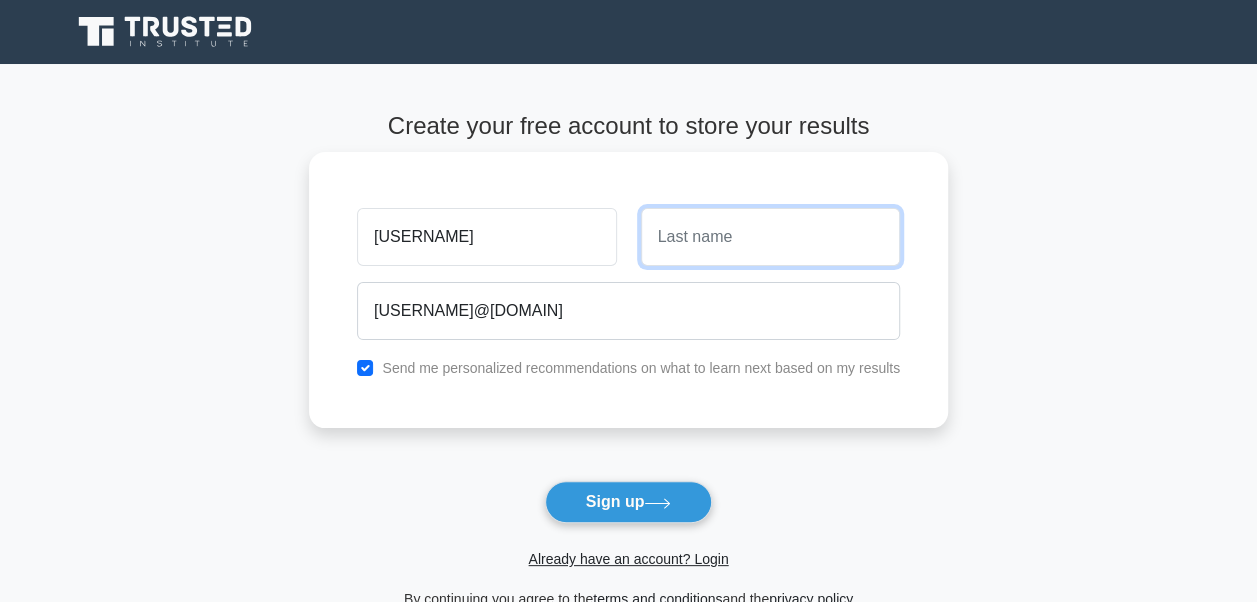 click at bounding box center [770, 237] 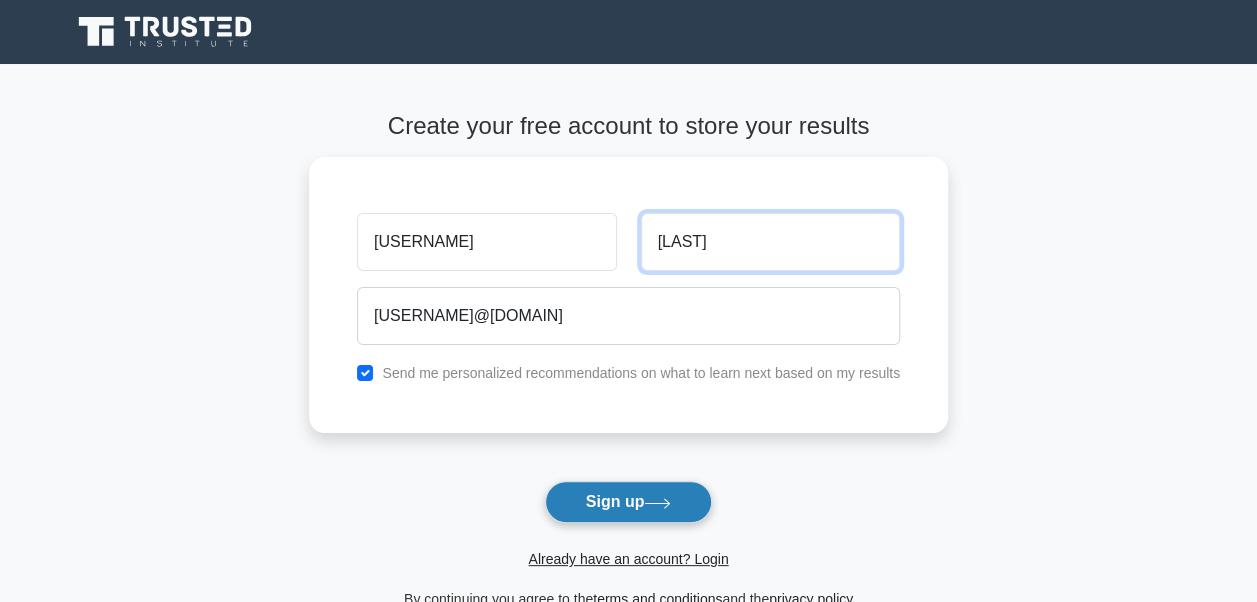 type on "Masanja" 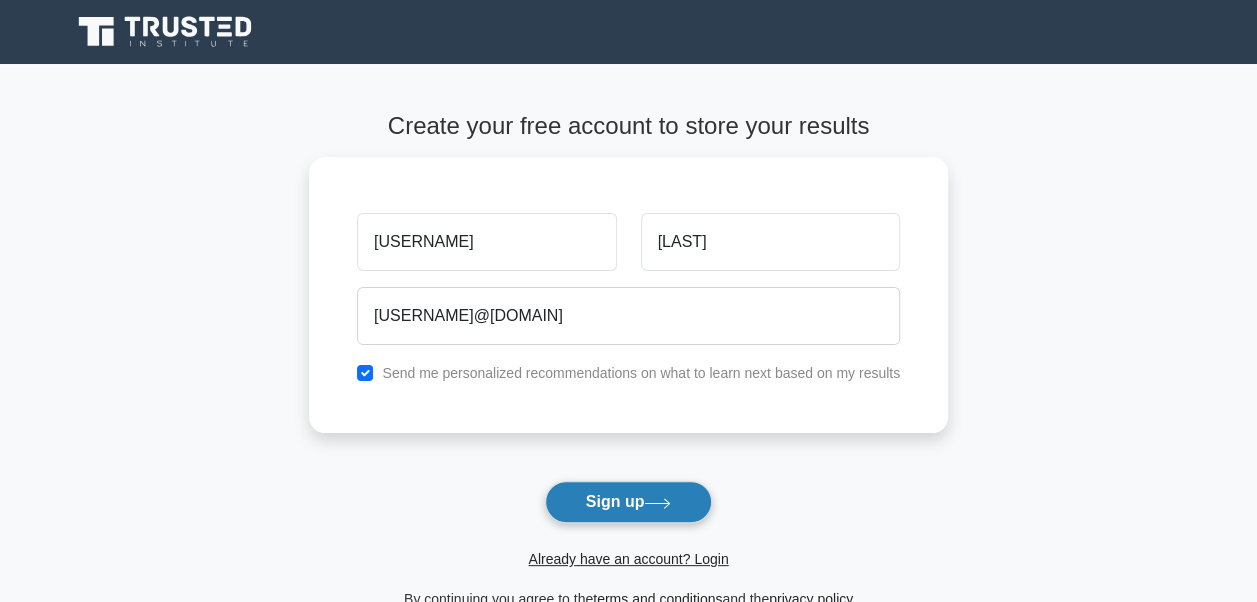click 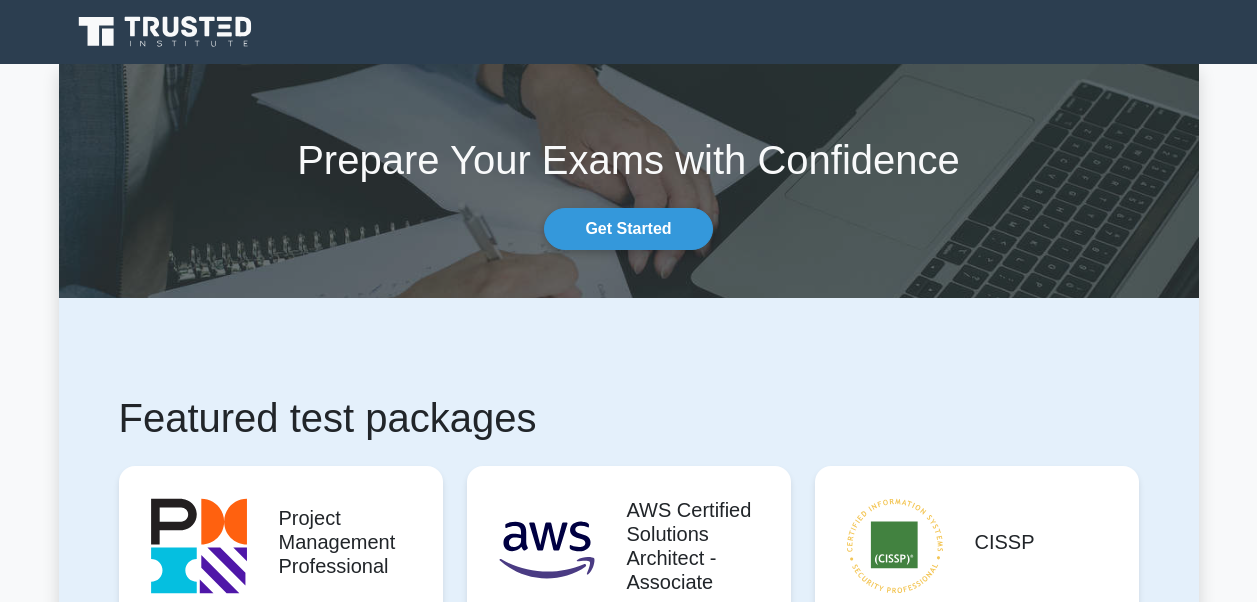 scroll, scrollTop: 0, scrollLeft: 0, axis: both 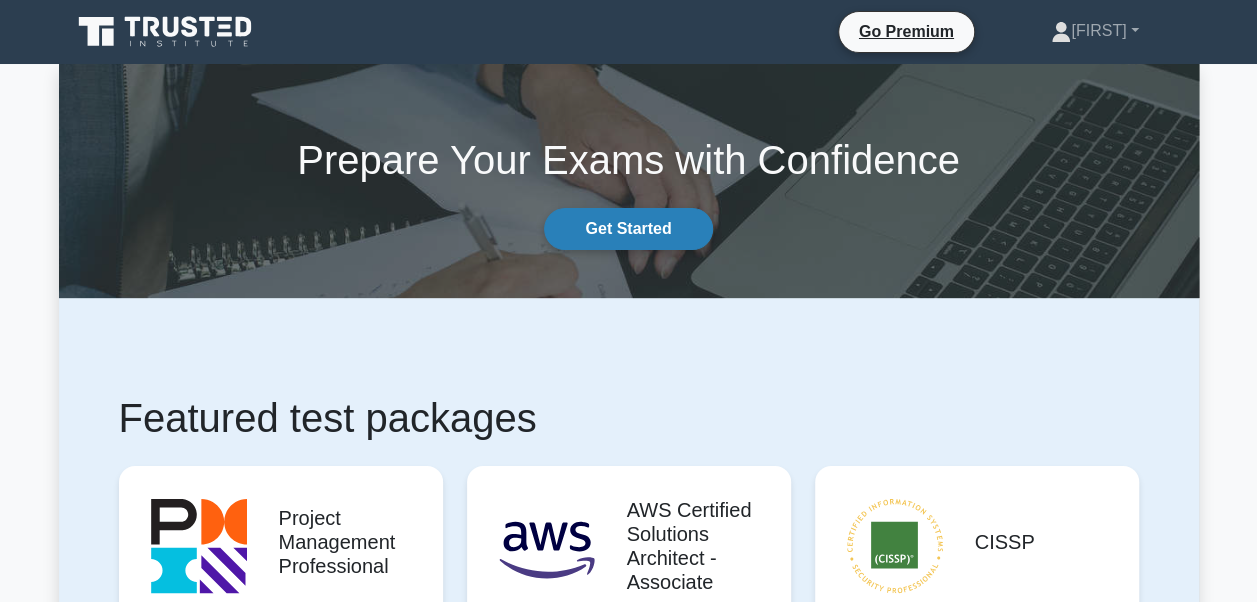 click on "Get Started" at bounding box center (628, 229) 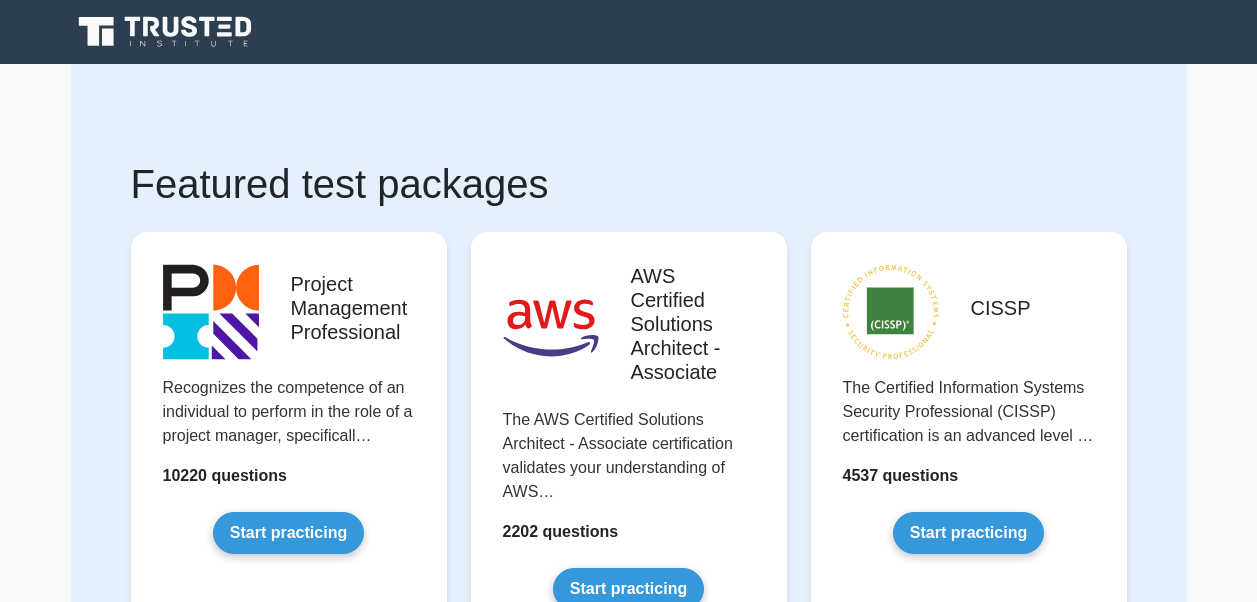 scroll, scrollTop: 0, scrollLeft: 0, axis: both 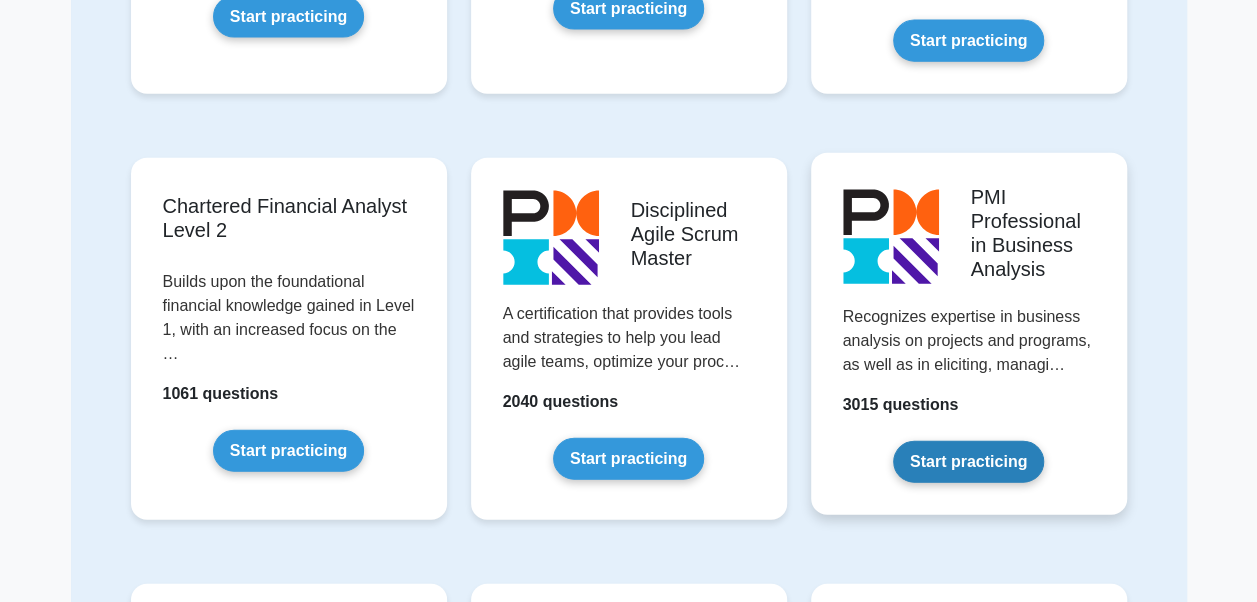 click on "Start practicing" at bounding box center [968, 462] 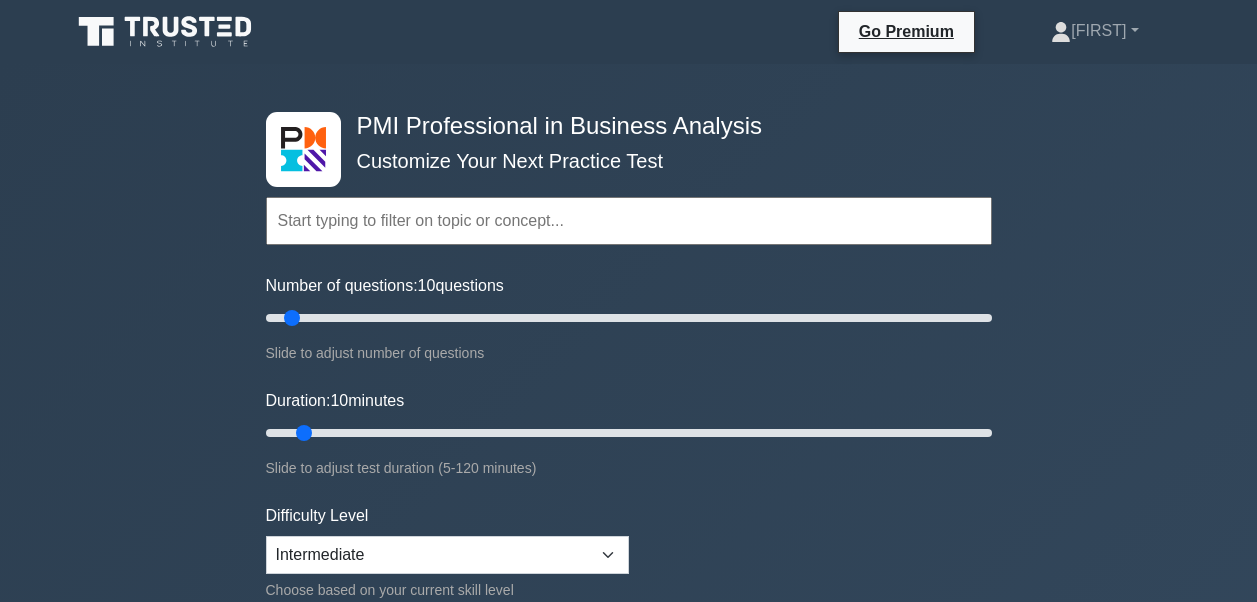 scroll, scrollTop: 0, scrollLeft: 0, axis: both 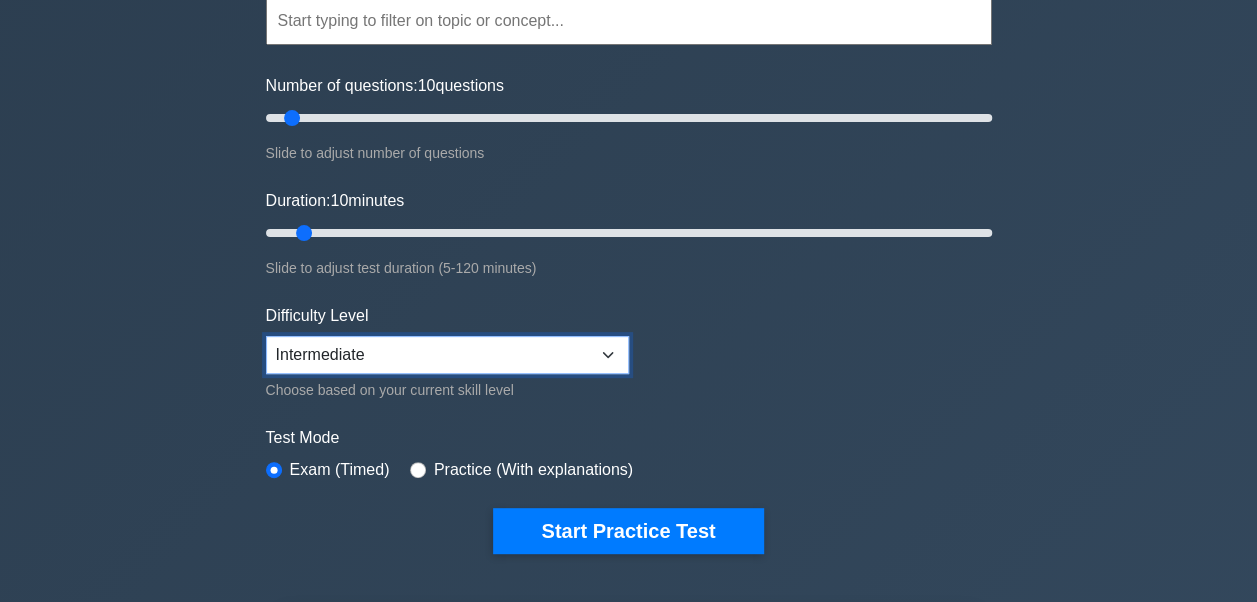 click on "Beginner
Intermediate
Expert" at bounding box center (447, 355) 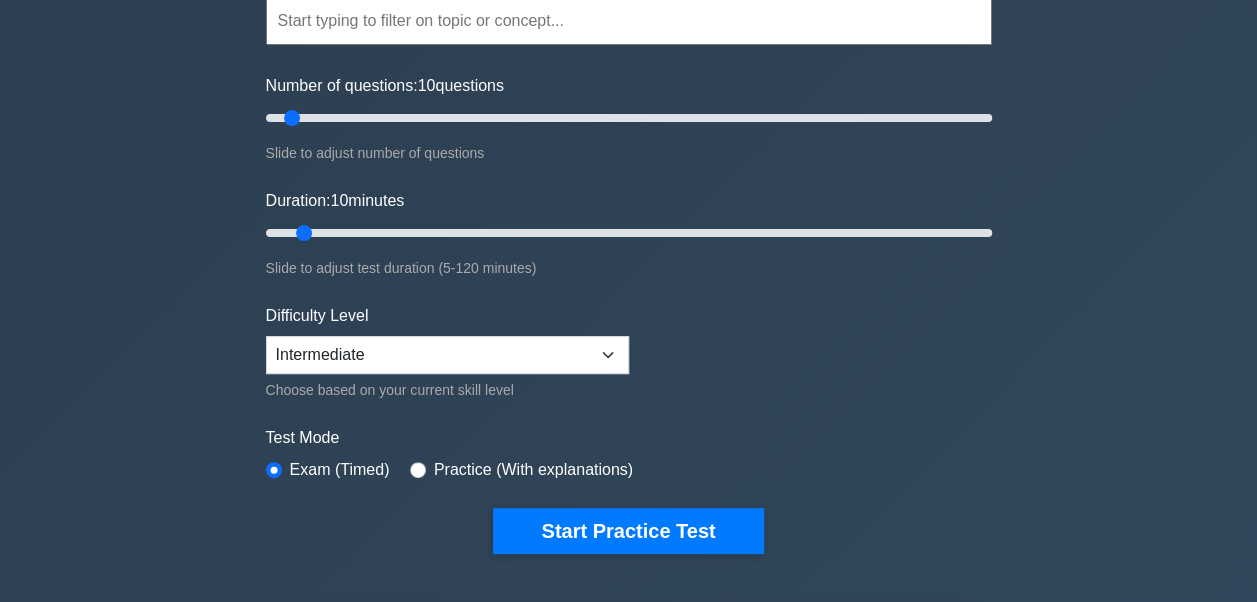 click on "Topics
Needs Assessment and Business Problem Identification
Stakeholder Analysis and Engagement
Business Case Development and Validation
Requirements Planning and Management
Elicitation Techniques and Tools
Requirements Analysis and Documentation
Process Modeling and Analysis
Data Modeling and Analysis" at bounding box center [629, 245] 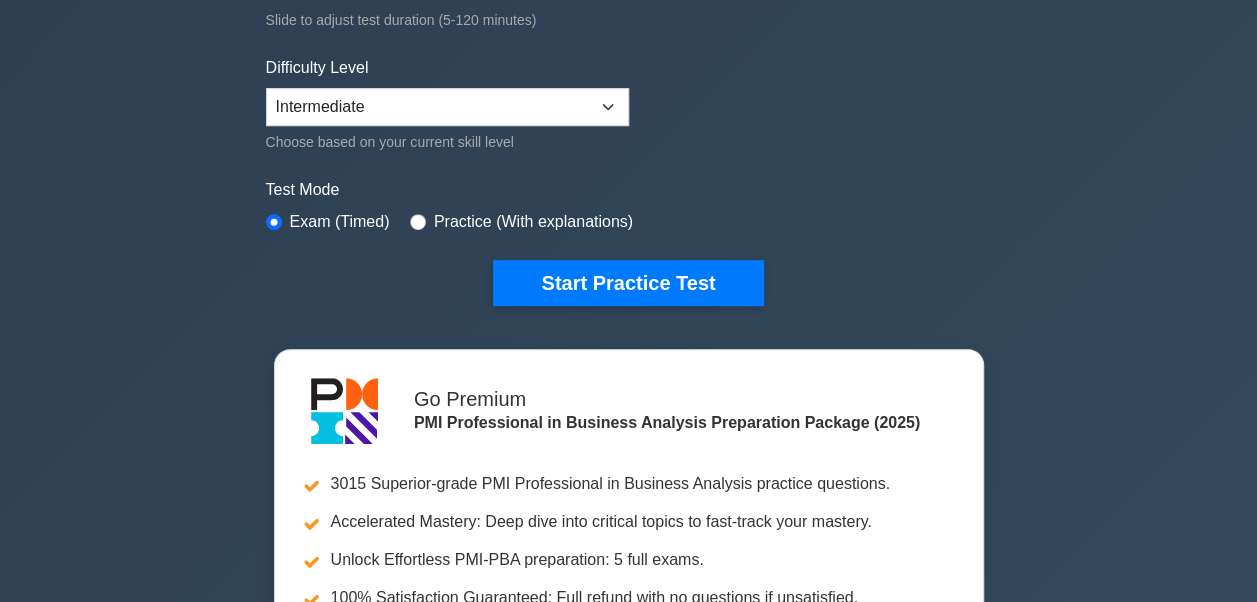 scroll, scrollTop: 400, scrollLeft: 0, axis: vertical 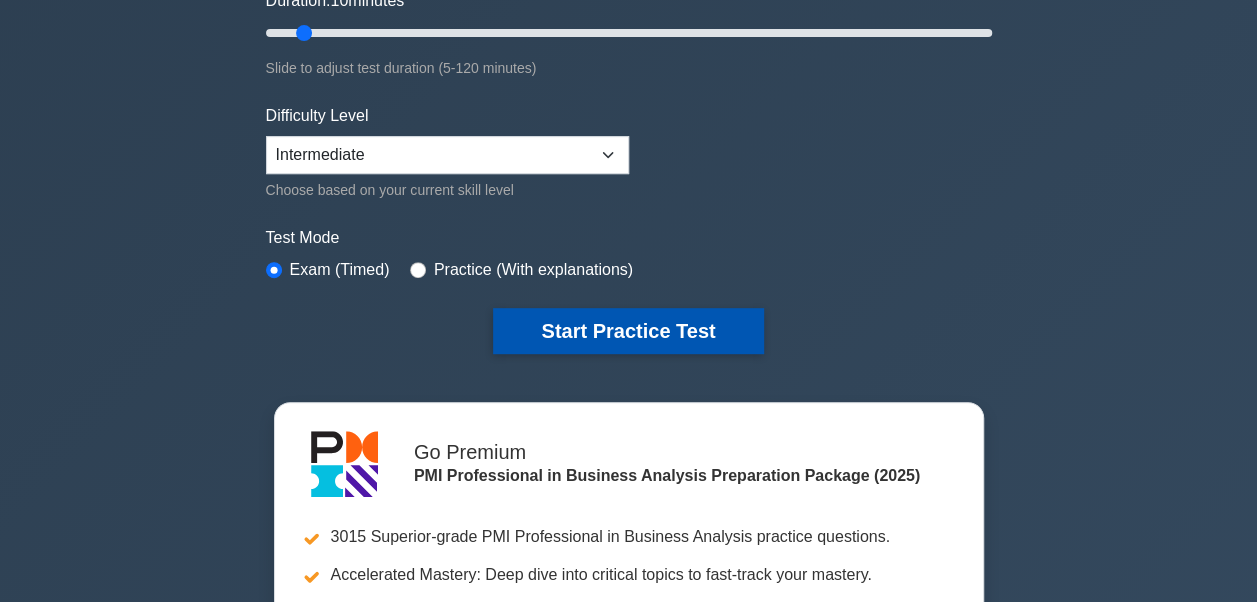 click on "Start Practice Test" at bounding box center [628, 331] 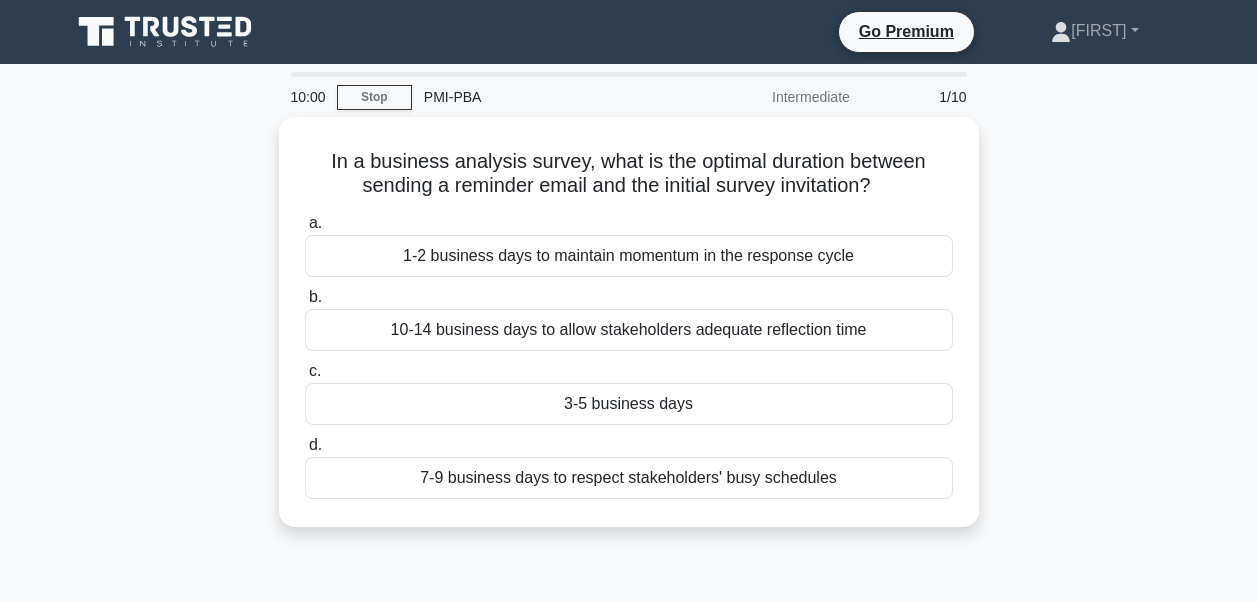 scroll, scrollTop: 0, scrollLeft: 0, axis: both 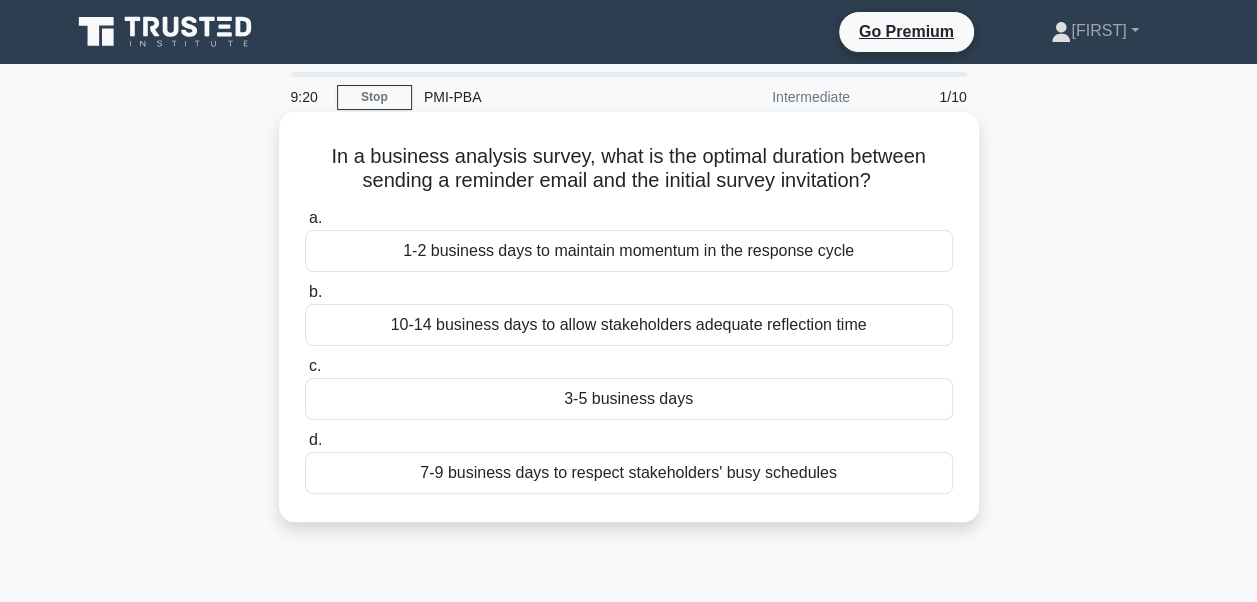 click on "3-5 business days" at bounding box center (629, 399) 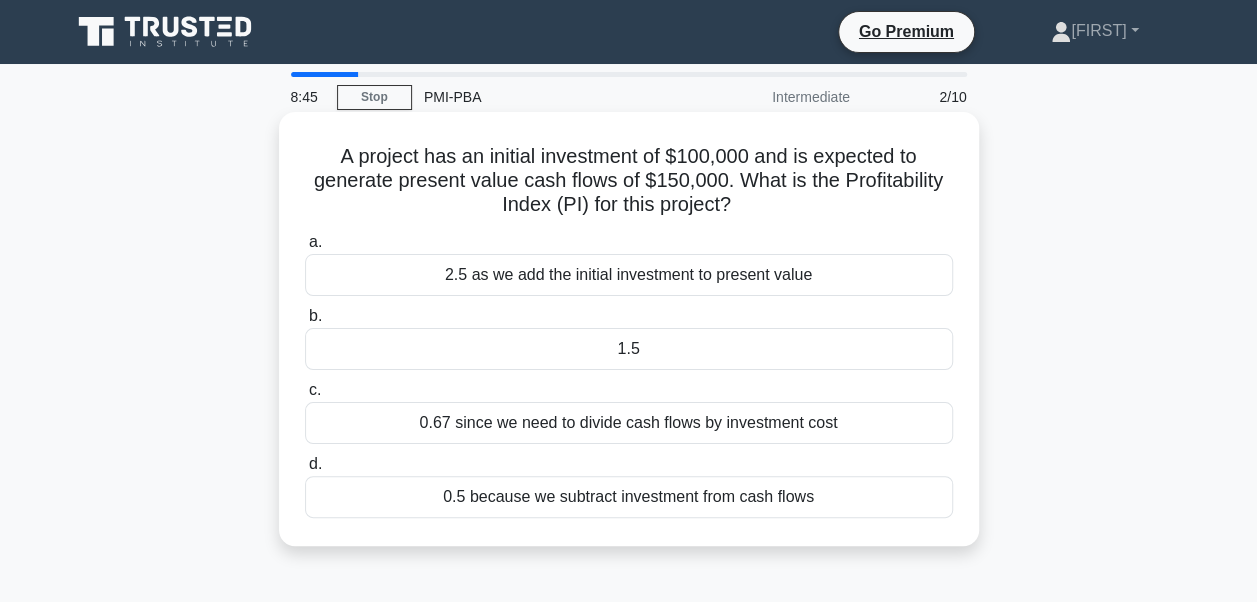 click on "0.5 because we subtract investment from cash flows" at bounding box center (629, 497) 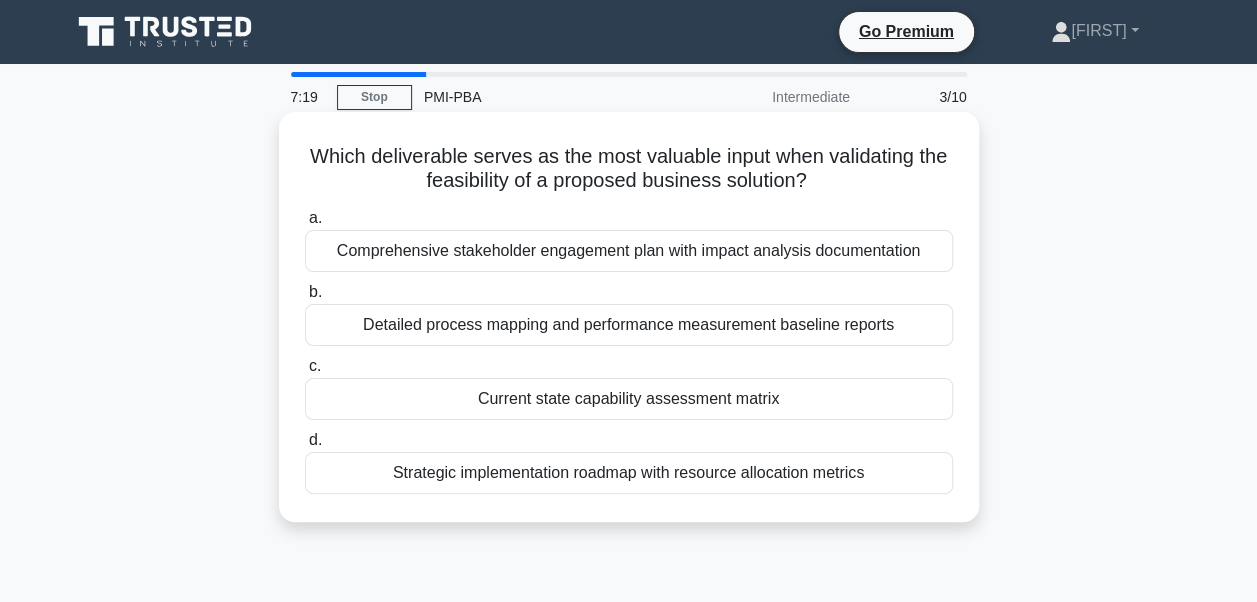 click on "Strategic implementation roadmap with resource allocation metrics" at bounding box center [629, 473] 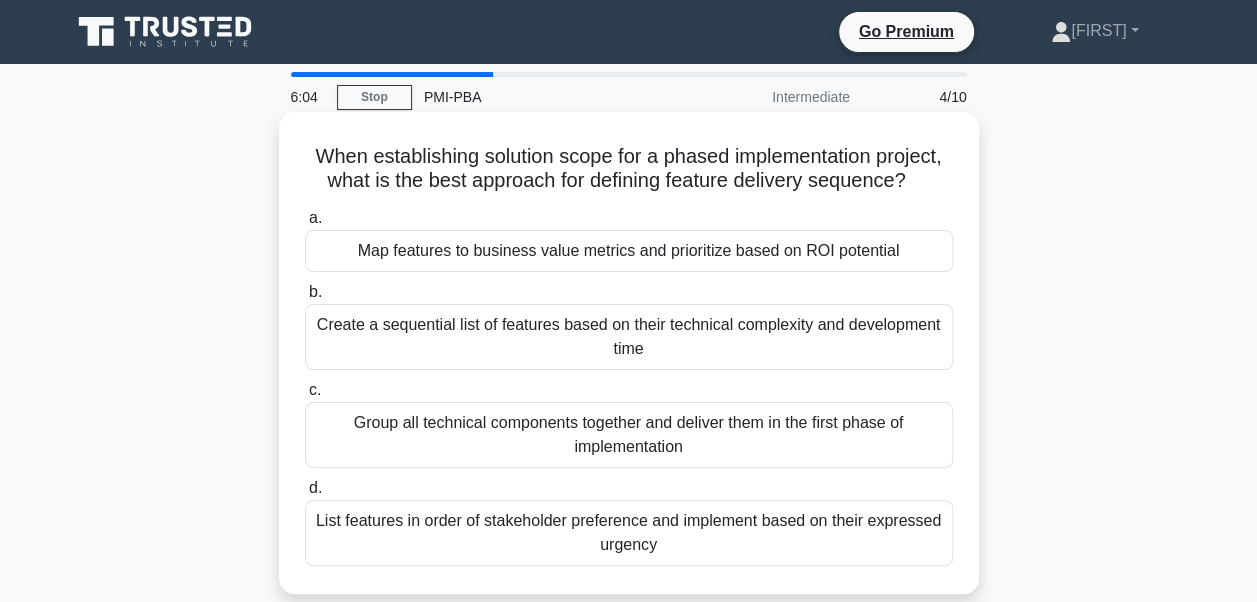 click on "Map features to business value metrics and prioritize based on ROI potential" at bounding box center [629, 251] 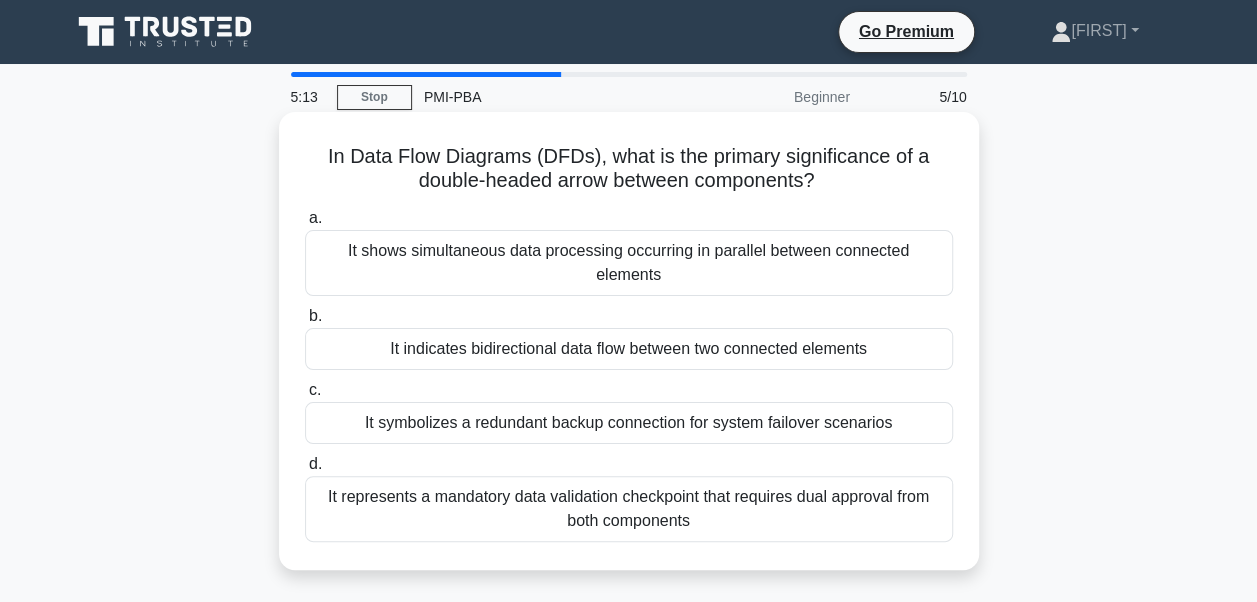click on "It shows simultaneous data processing occurring in parallel between connected elements" at bounding box center [629, 263] 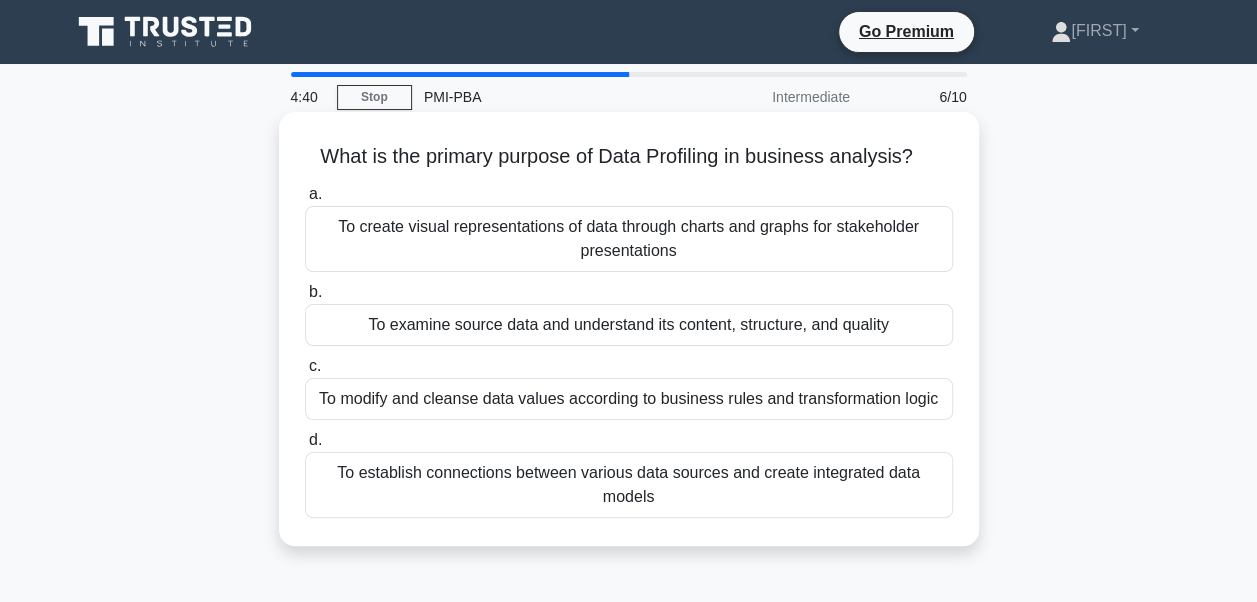 click on "To establish connections between various data sources and create integrated data models" at bounding box center (629, 485) 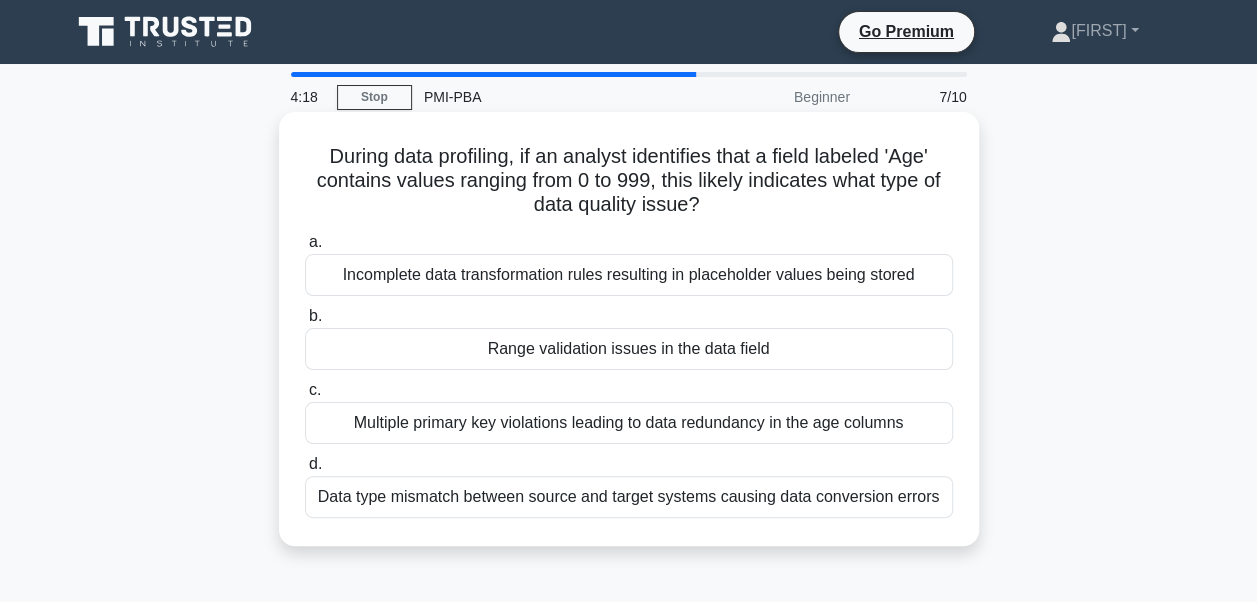 click on "Range validation issues in the data field" at bounding box center [629, 349] 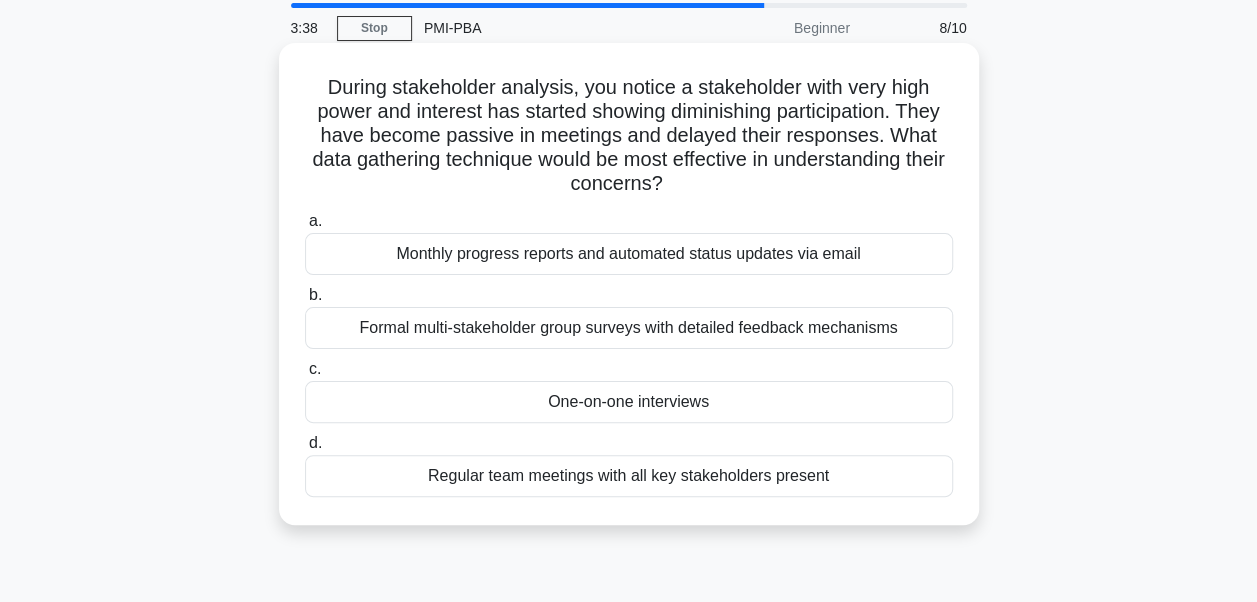 scroll, scrollTop: 100, scrollLeft: 0, axis: vertical 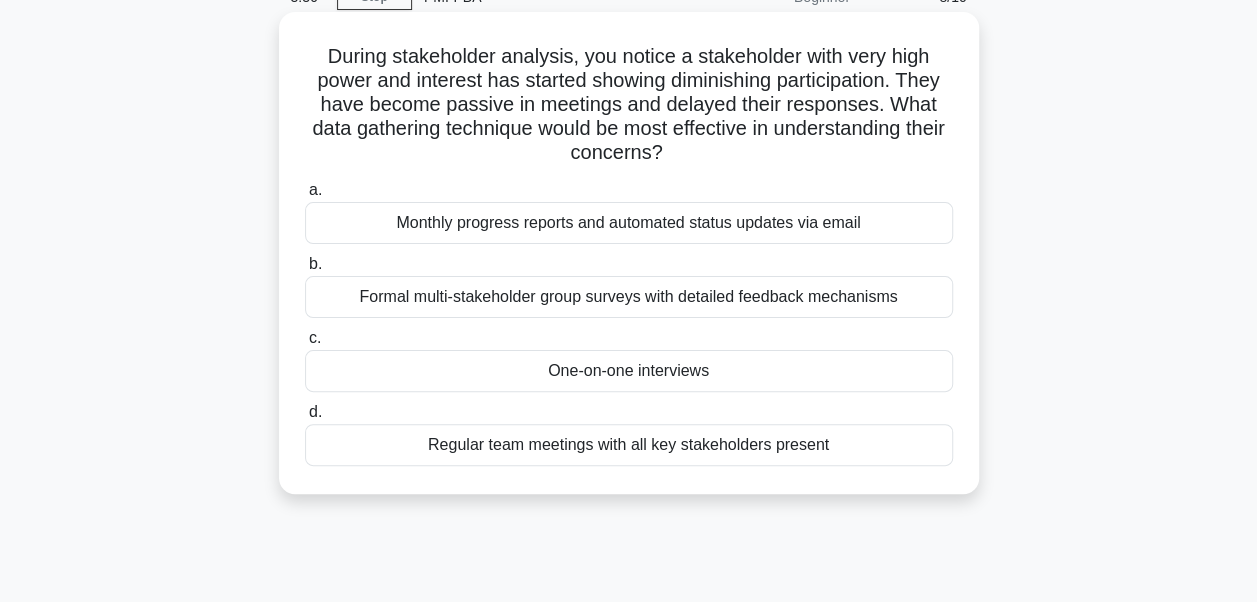 click on "Regular team meetings with all key stakeholders present" at bounding box center [629, 445] 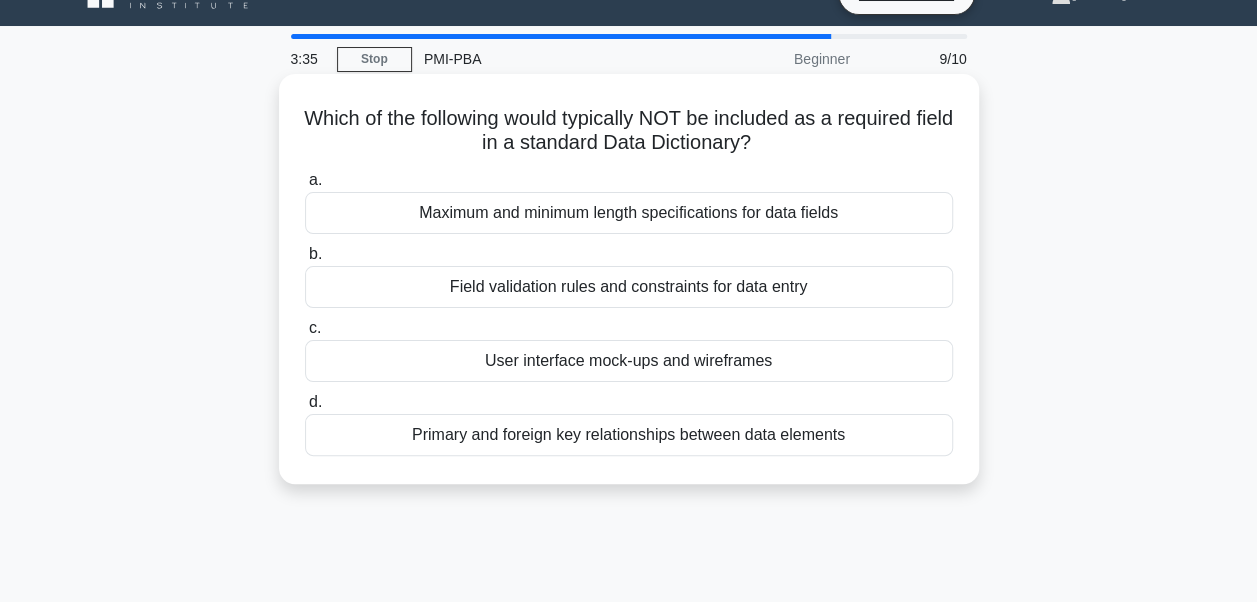 scroll, scrollTop: 0, scrollLeft: 0, axis: both 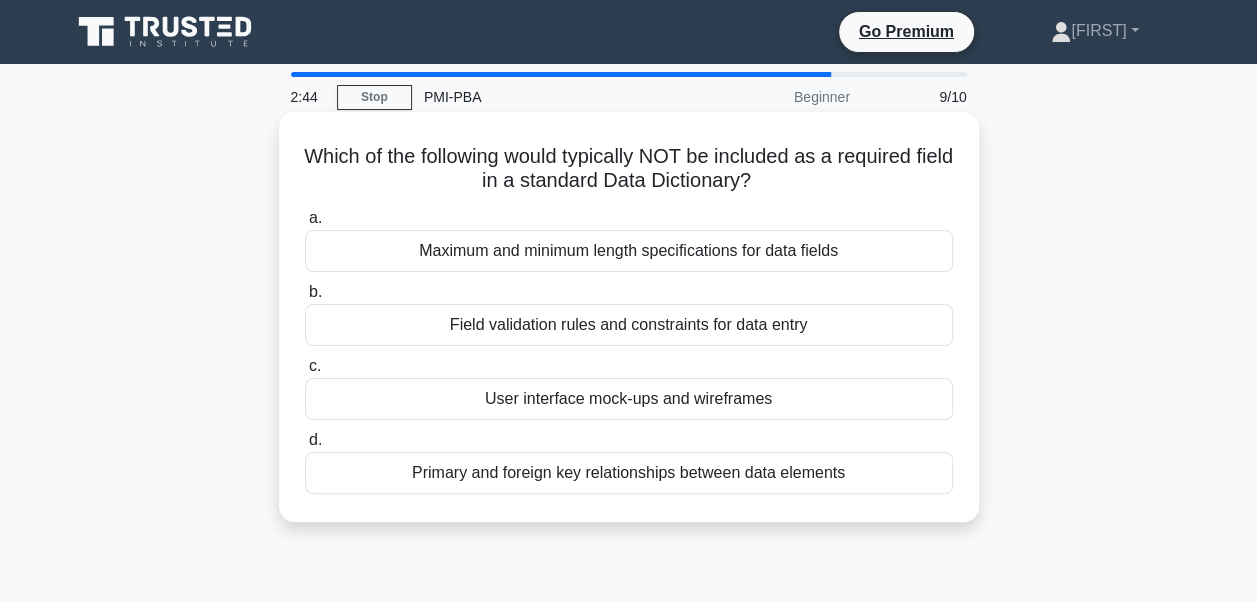 click on "Maximum and minimum length specifications for data fields" at bounding box center (629, 251) 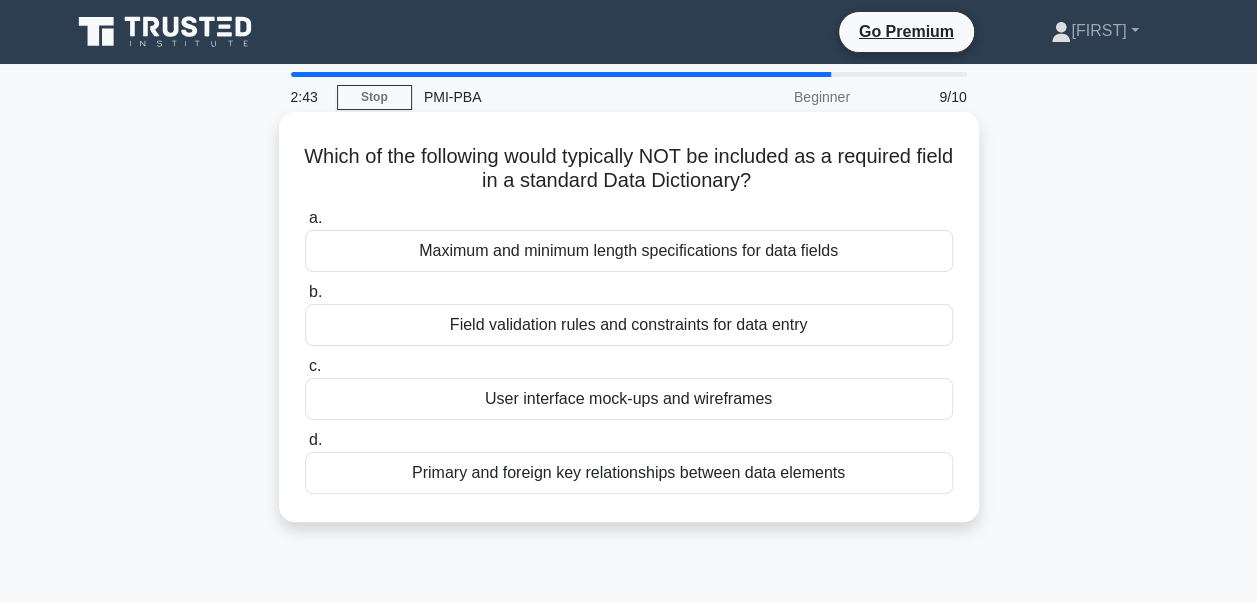click on "Maximum and minimum length specifications for data fields" at bounding box center (629, 251) 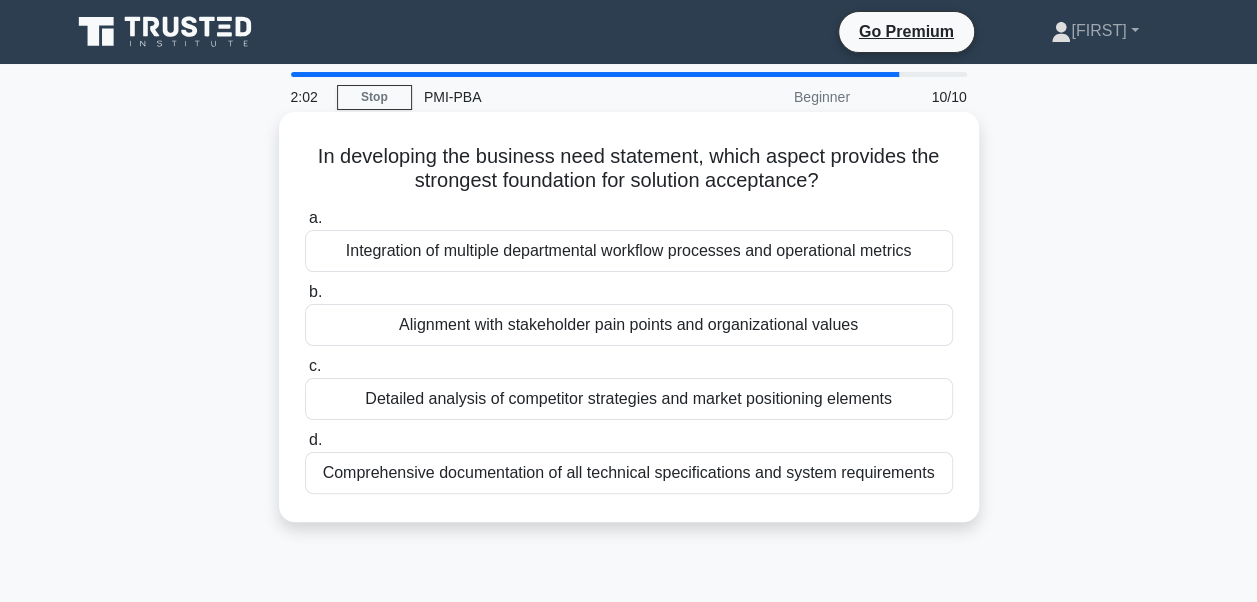 click on "Alignment with stakeholder pain points and organizational values" at bounding box center [629, 325] 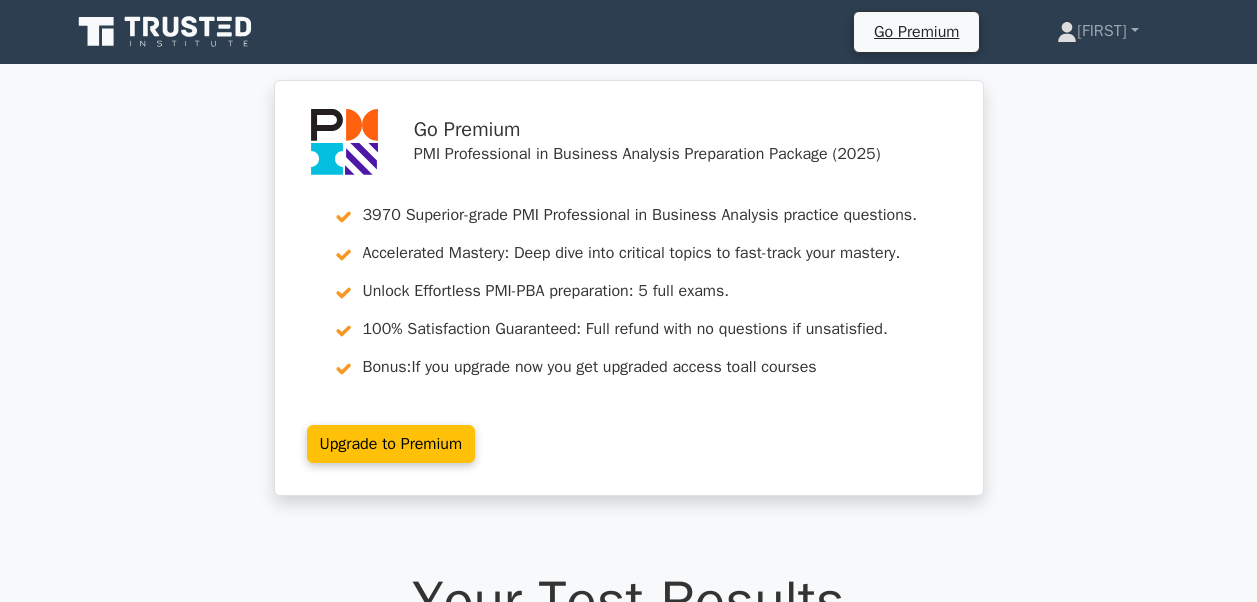 scroll, scrollTop: 0, scrollLeft: 0, axis: both 